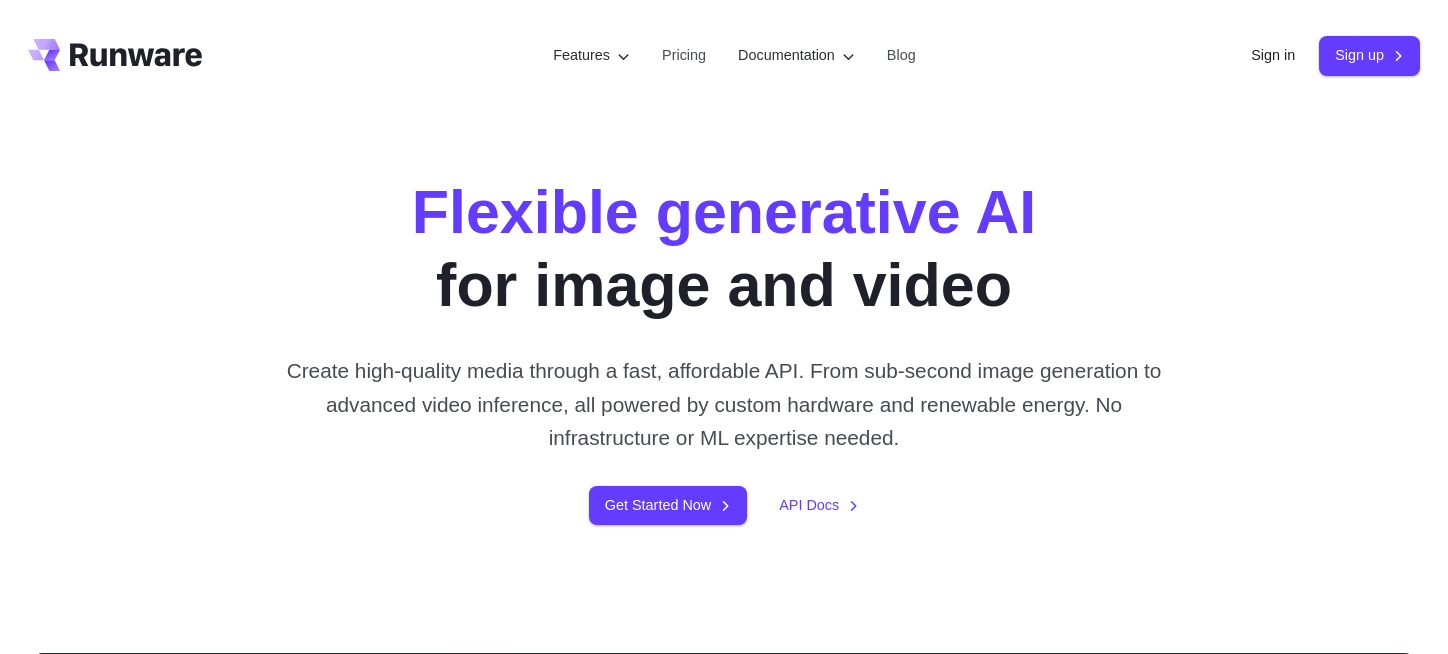 scroll, scrollTop: 0, scrollLeft: 0, axis: both 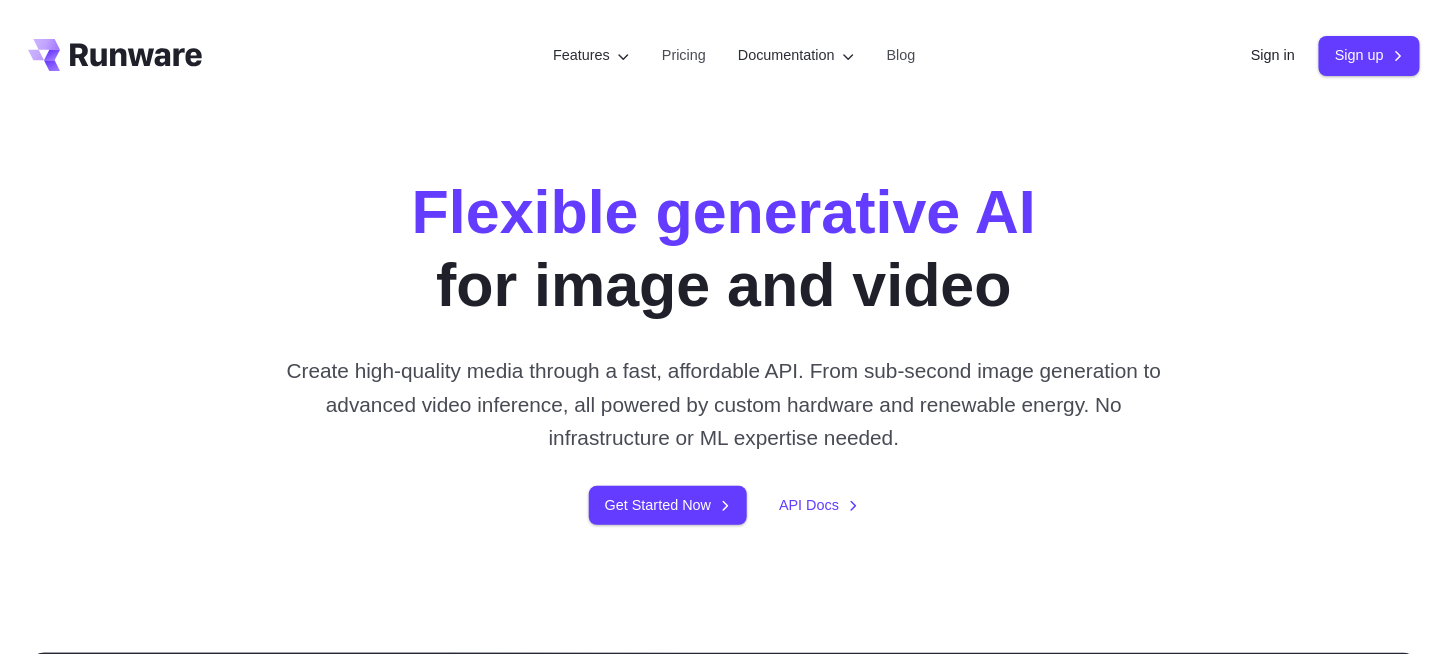 click 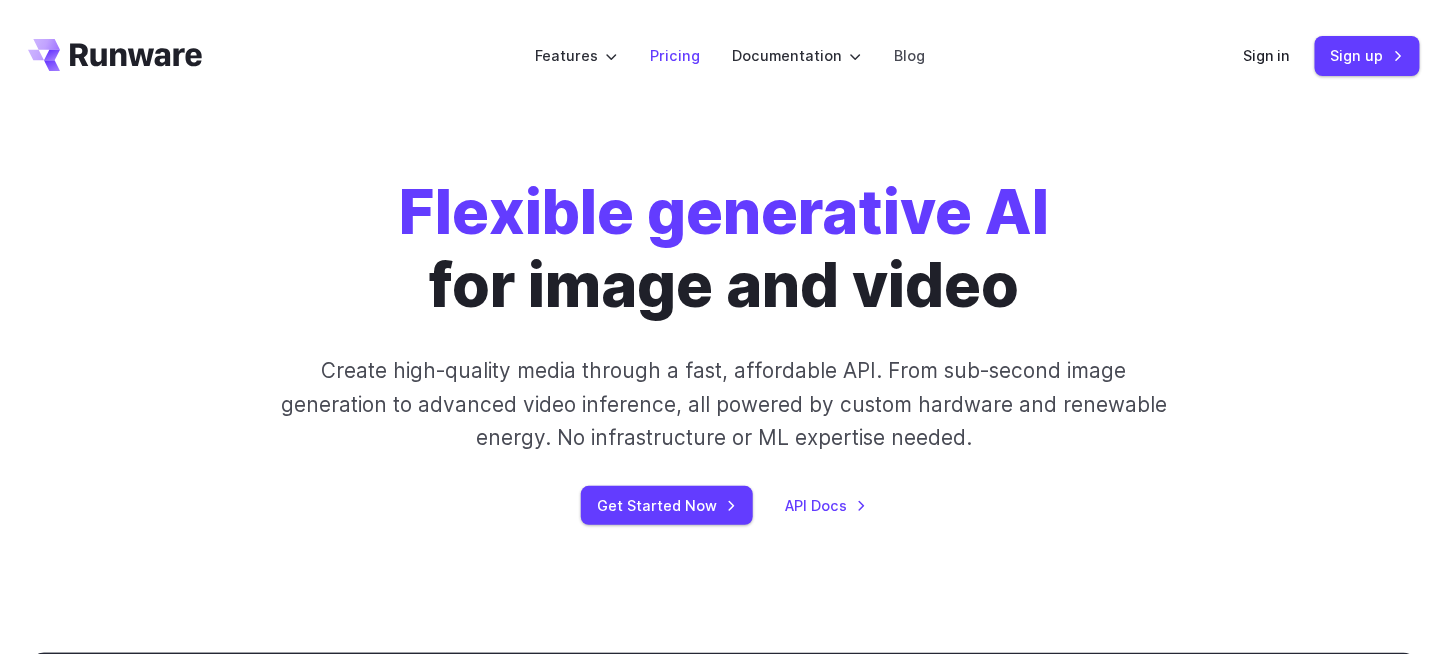 click on "Pricing" at bounding box center [675, 55] 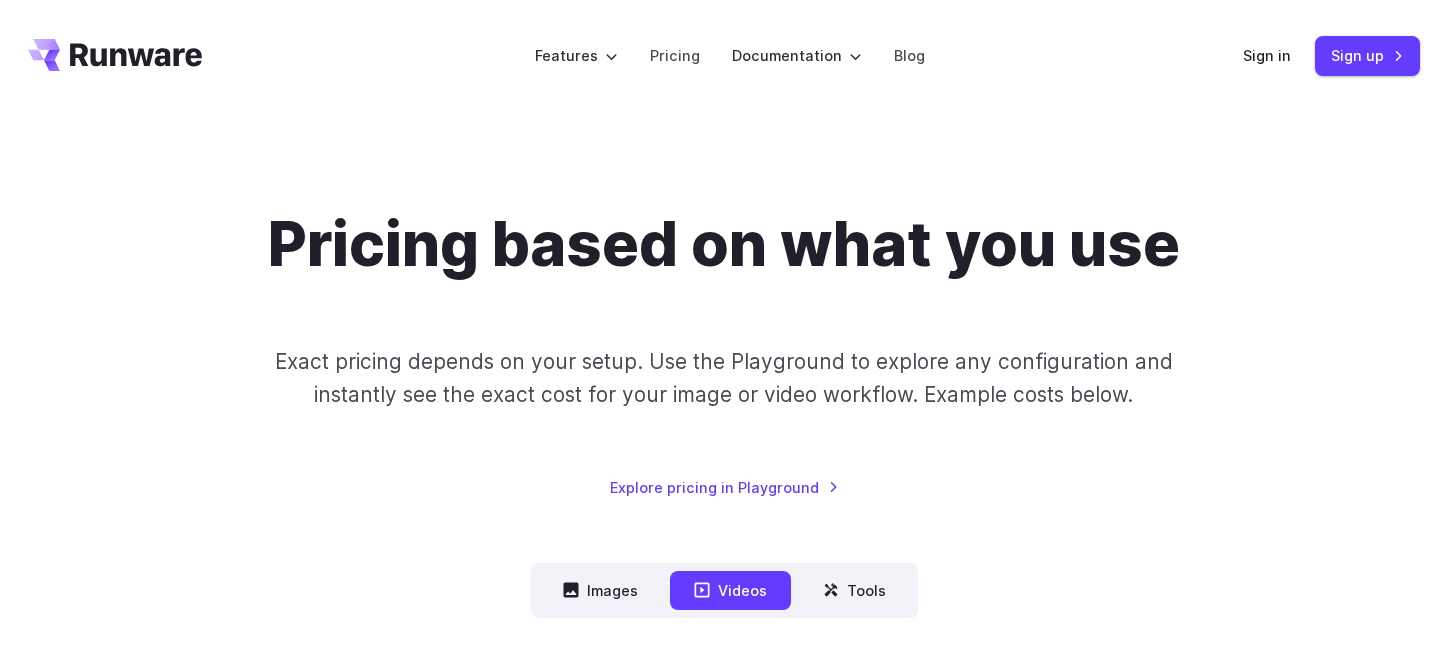 scroll, scrollTop: 0, scrollLeft: 0, axis: both 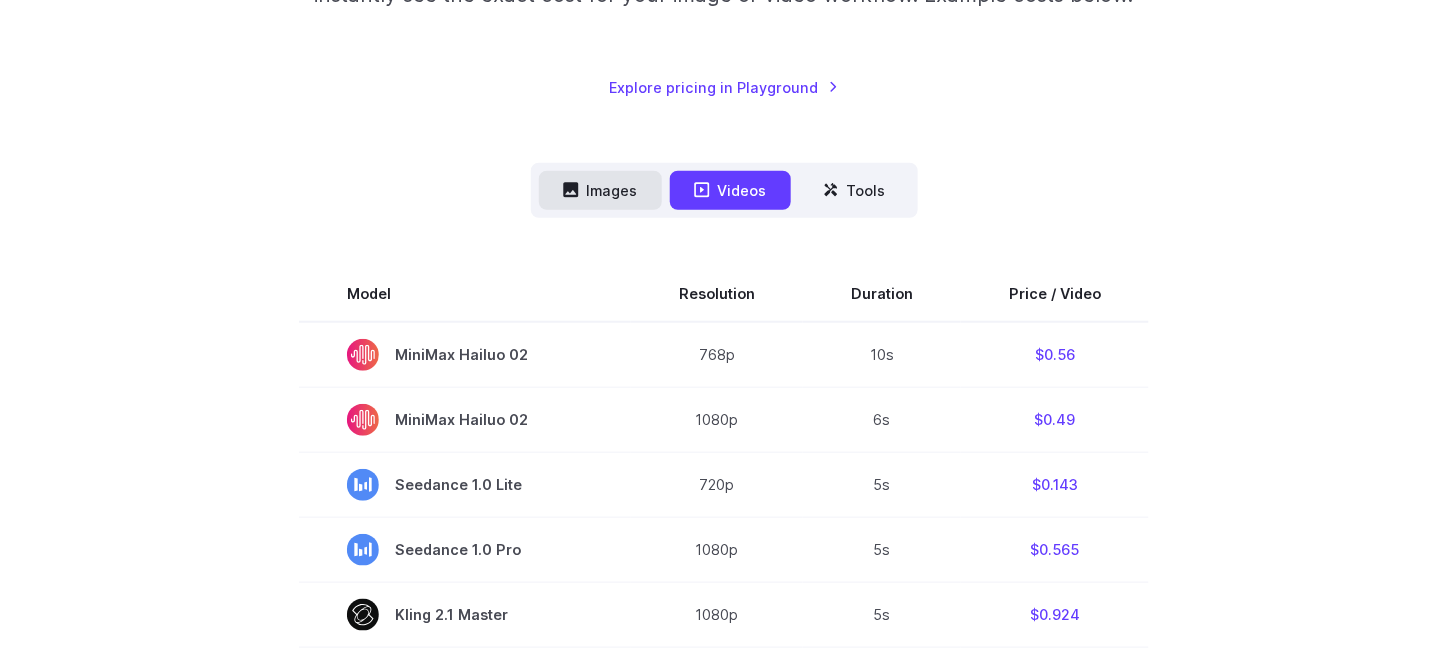 click on "Images" at bounding box center (600, 190) 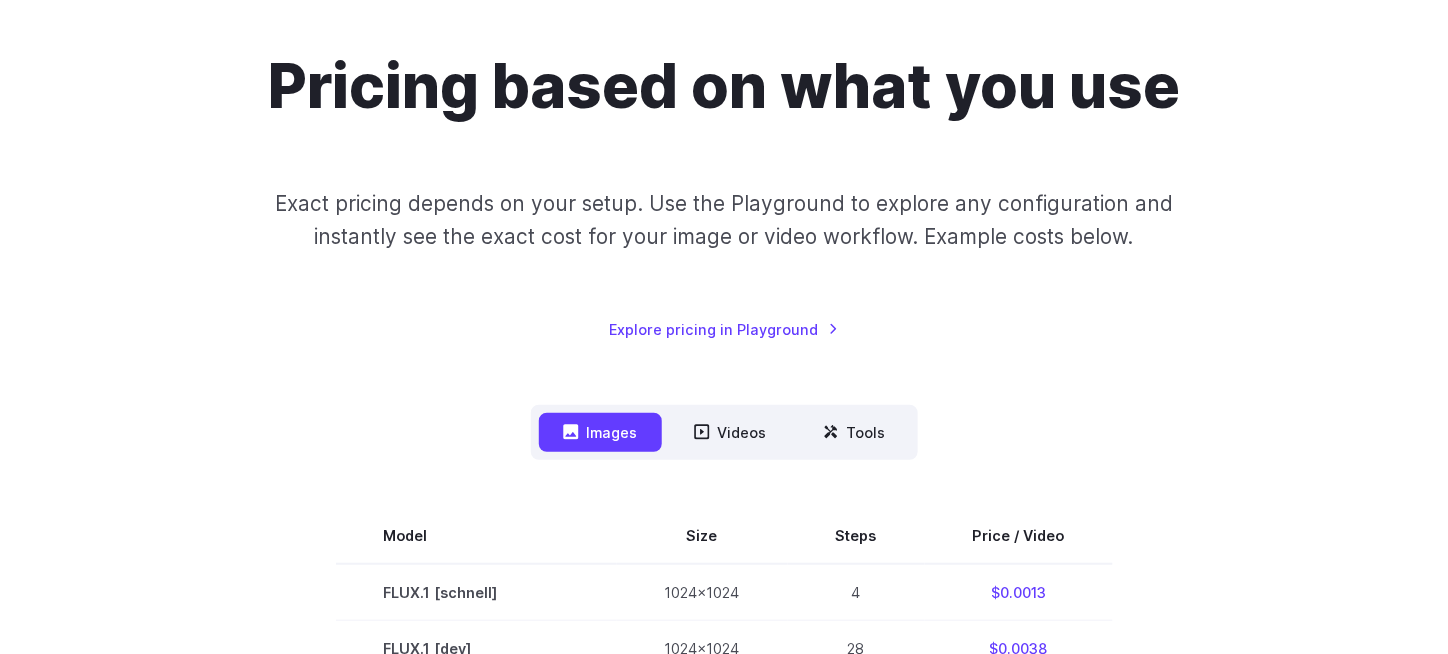 scroll, scrollTop: 200, scrollLeft: 0, axis: vertical 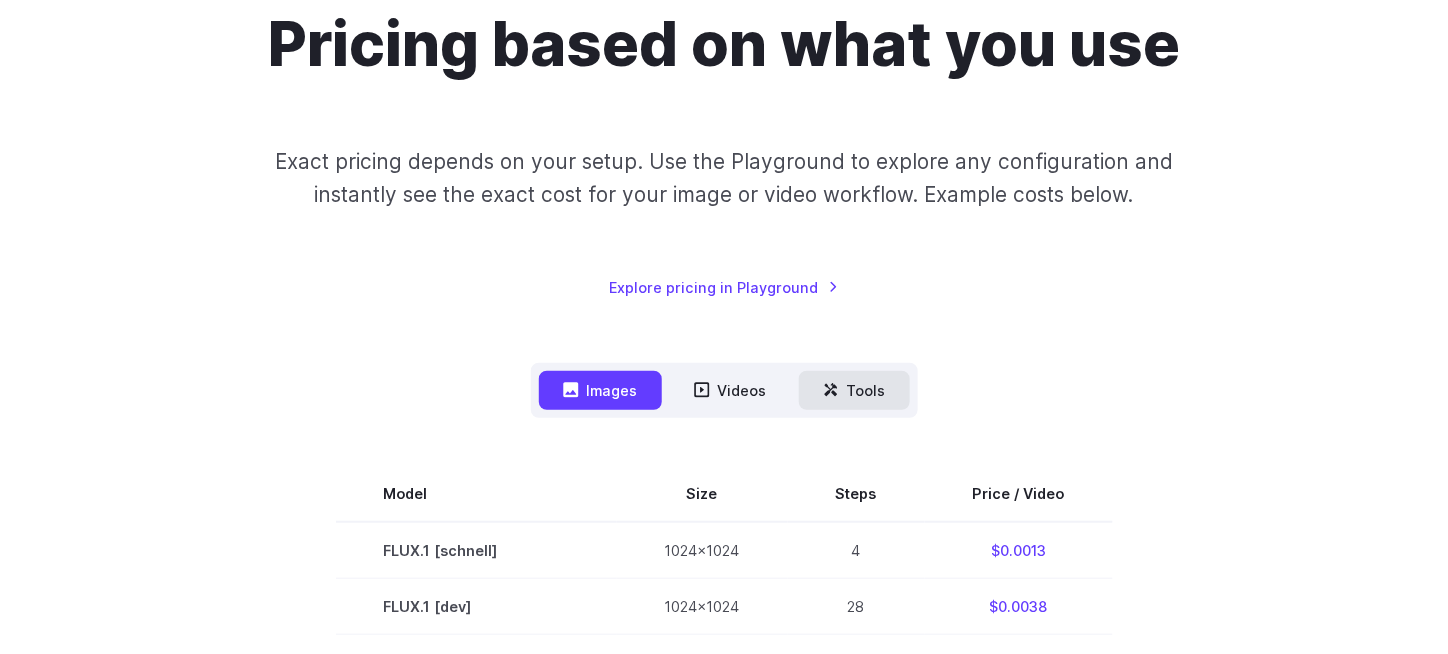 click on "Tools" at bounding box center [854, 390] 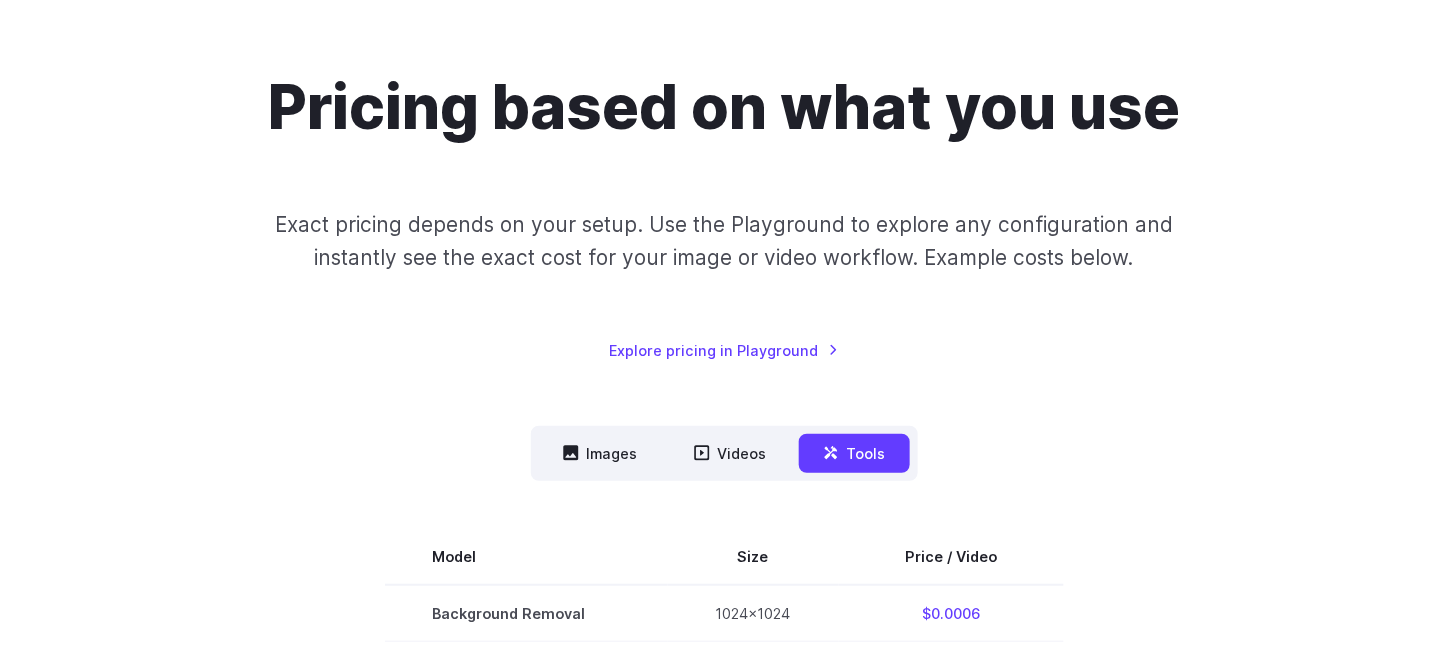 scroll, scrollTop: 0, scrollLeft: 0, axis: both 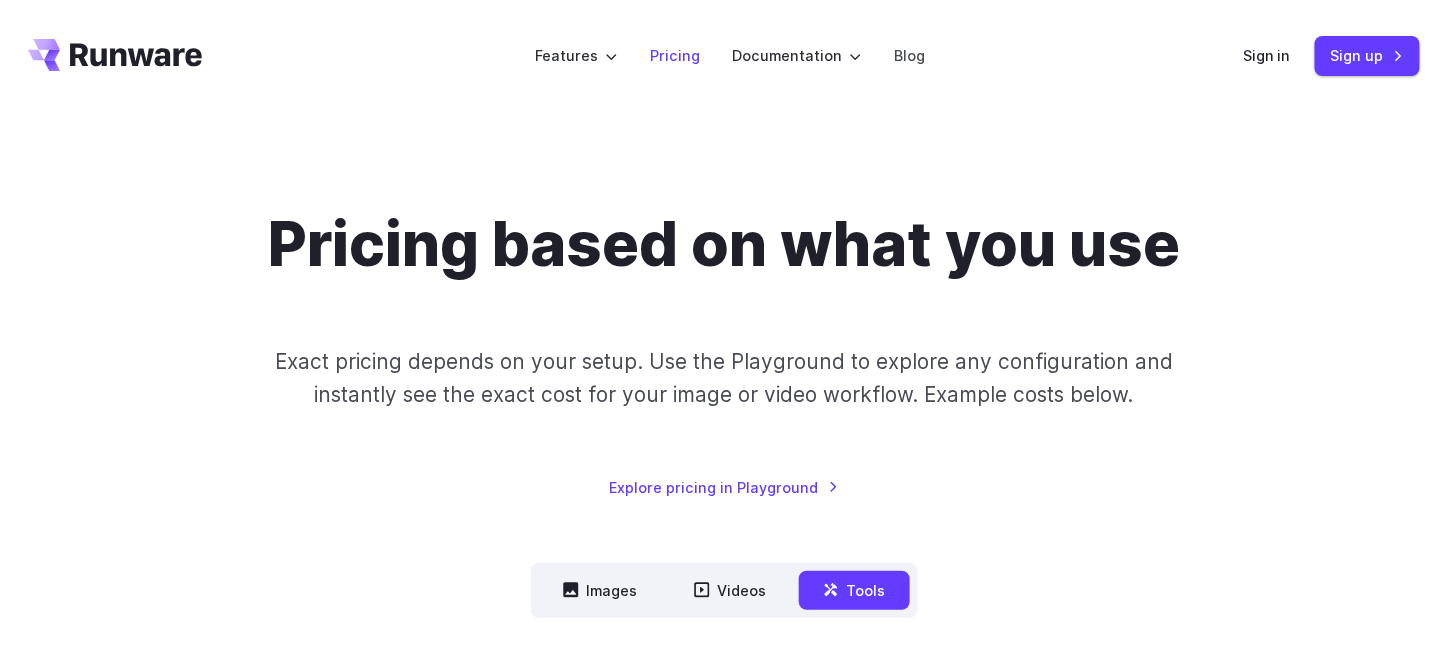 click on "Pricing" at bounding box center [675, 55] 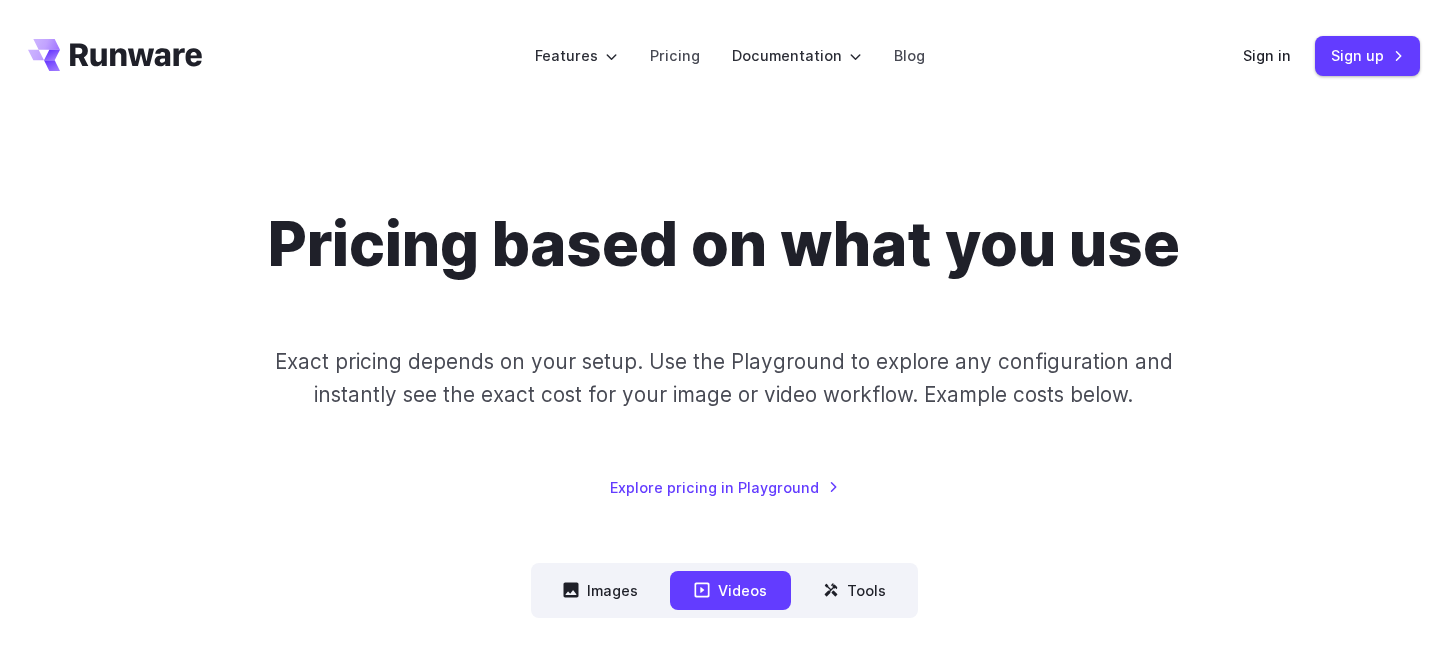 scroll, scrollTop: 0, scrollLeft: 0, axis: both 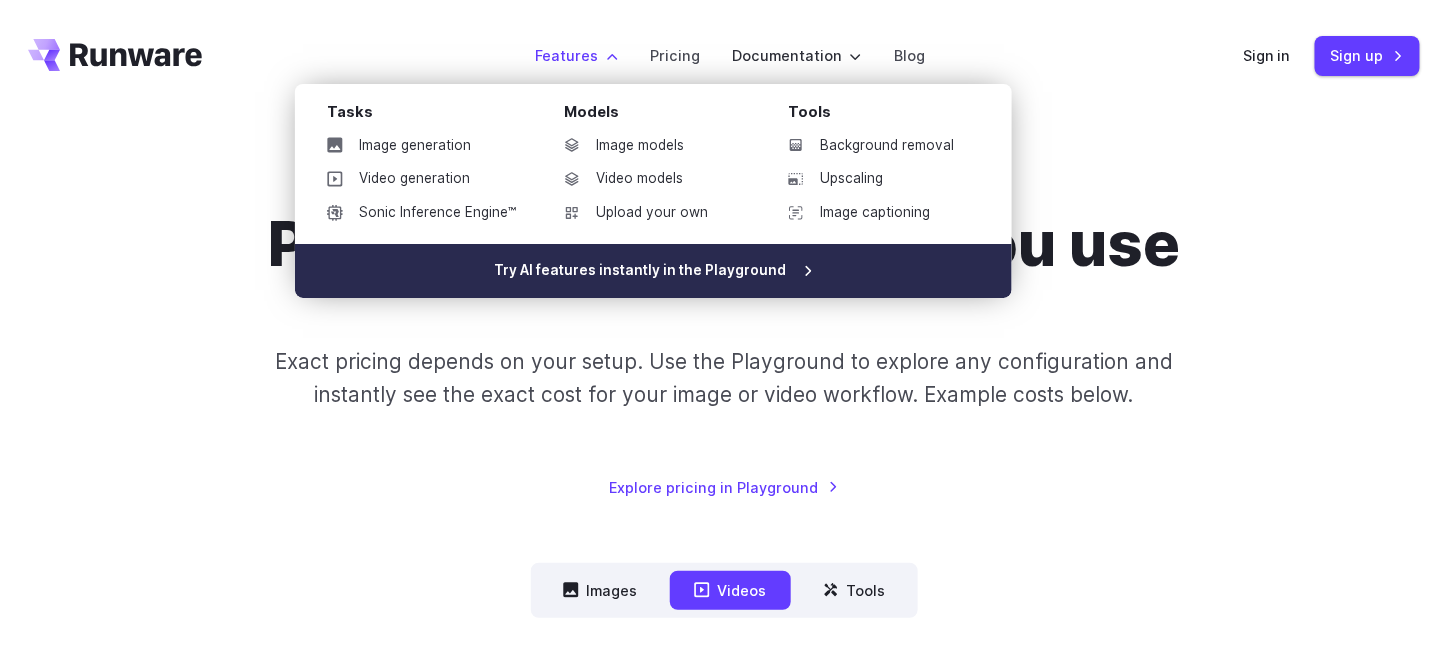 click on "Try AI features instantly in the Playground" at bounding box center [653, 271] 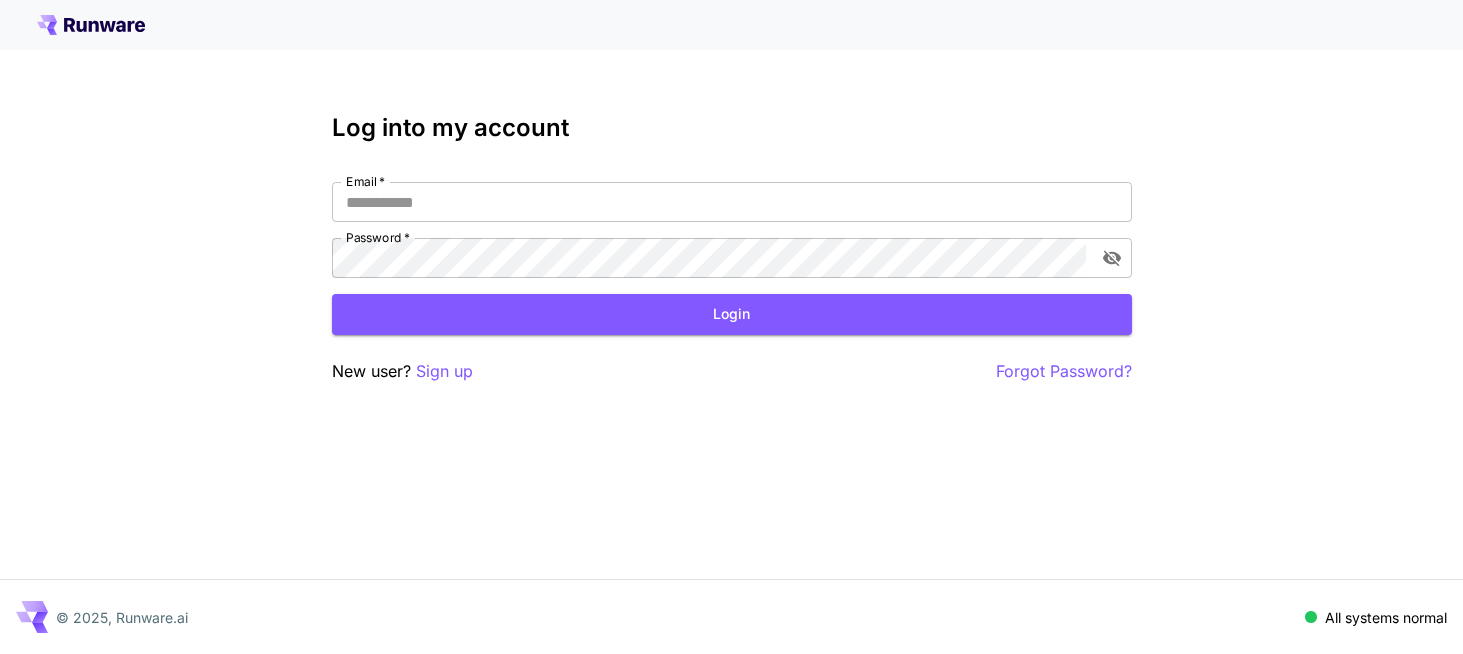 scroll, scrollTop: 0, scrollLeft: 0, axis: both 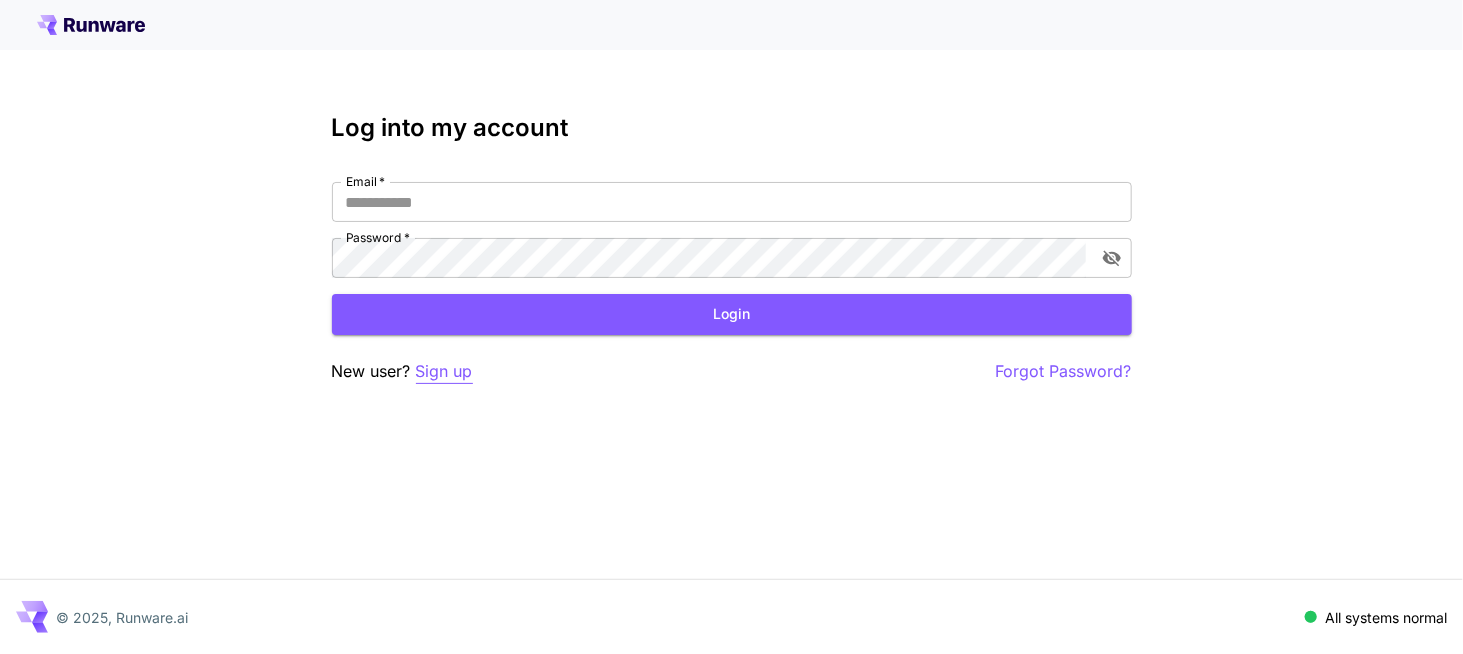 click on "Sign up" at bounding box center (444, 371) 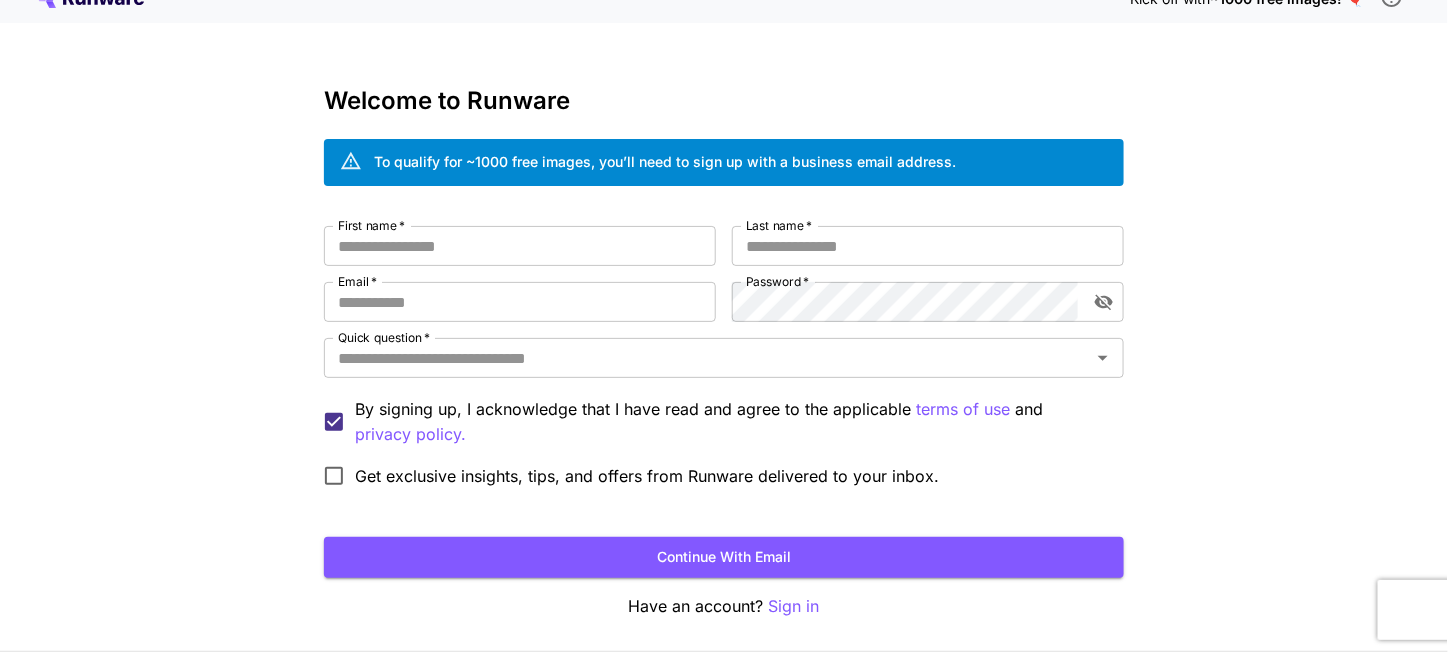scroll, scrollTop: 0, scrollLeft: 0, axis: both 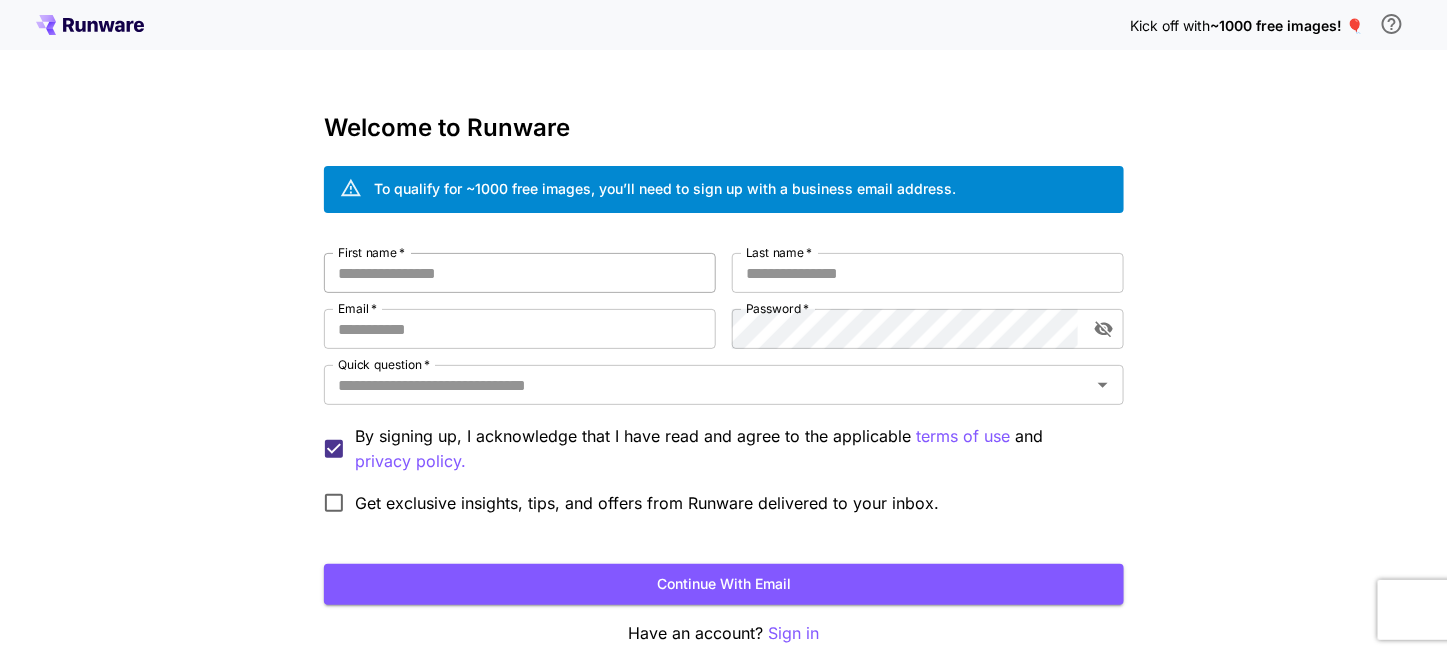 click on "First name   *" at bounding box center (520, 273) 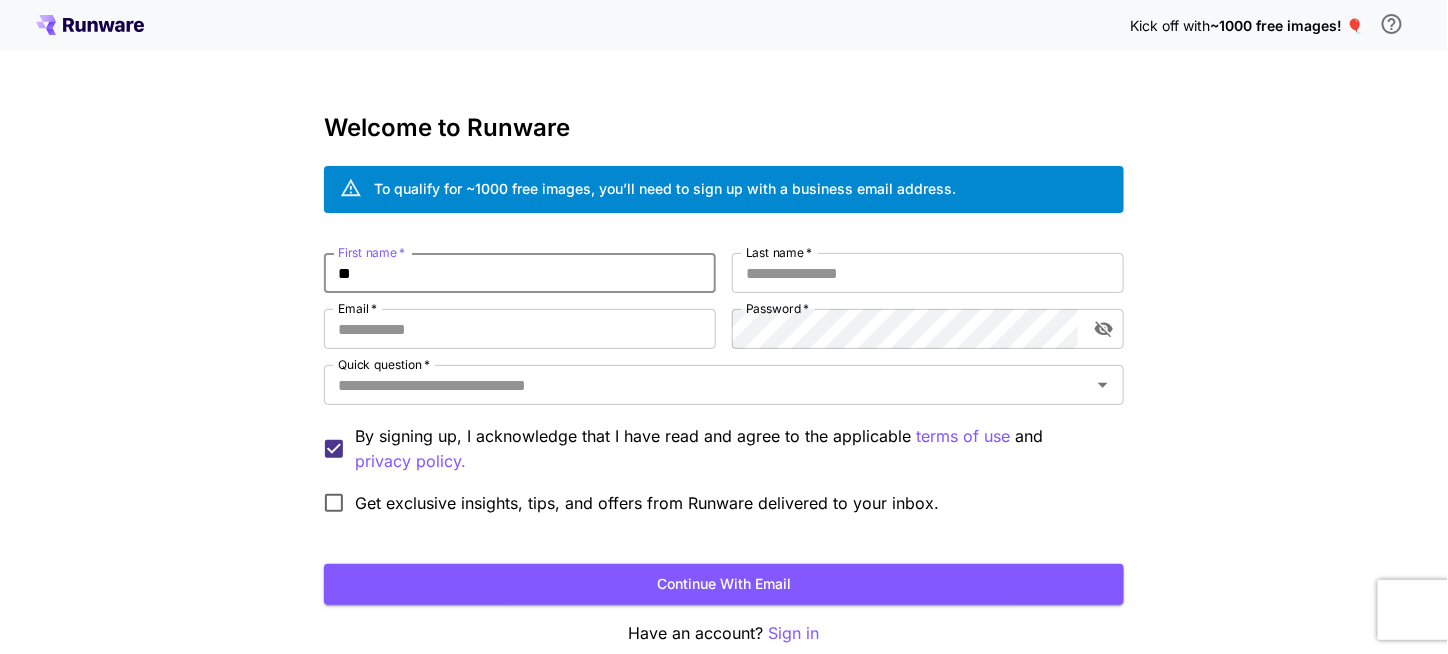 type on "*" 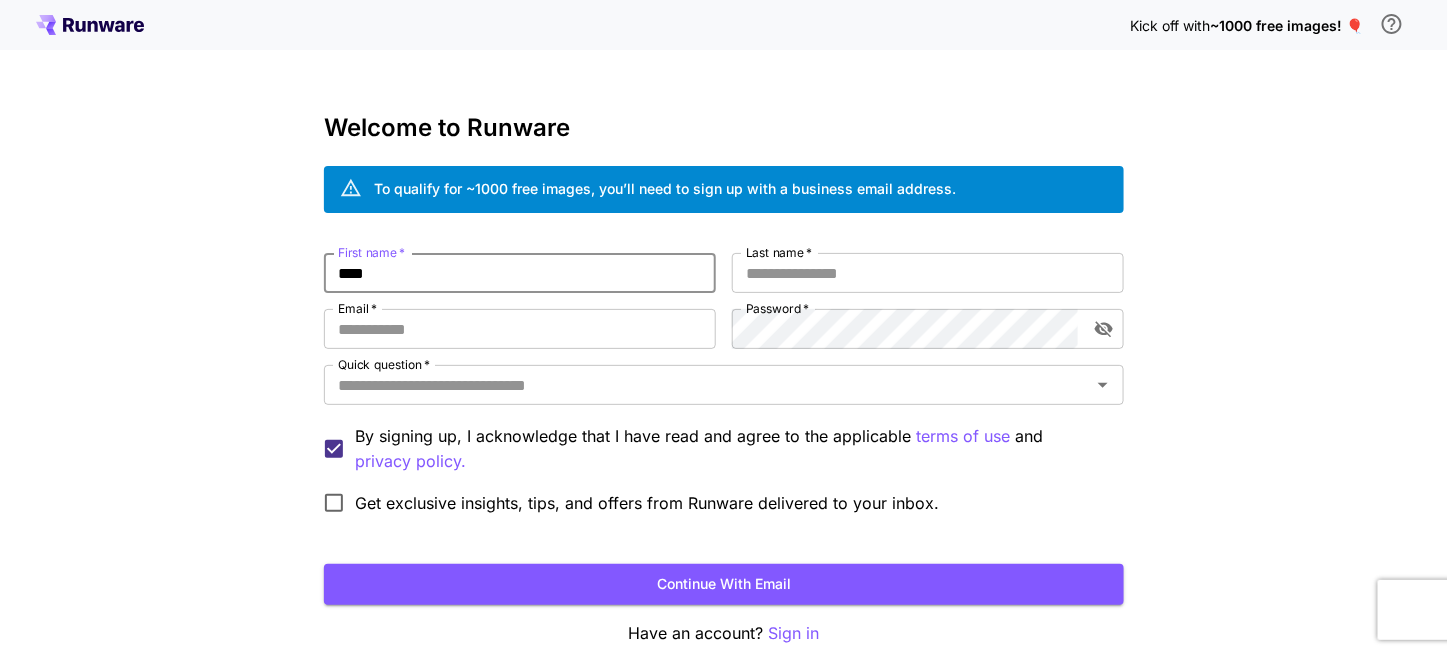 type on "****" 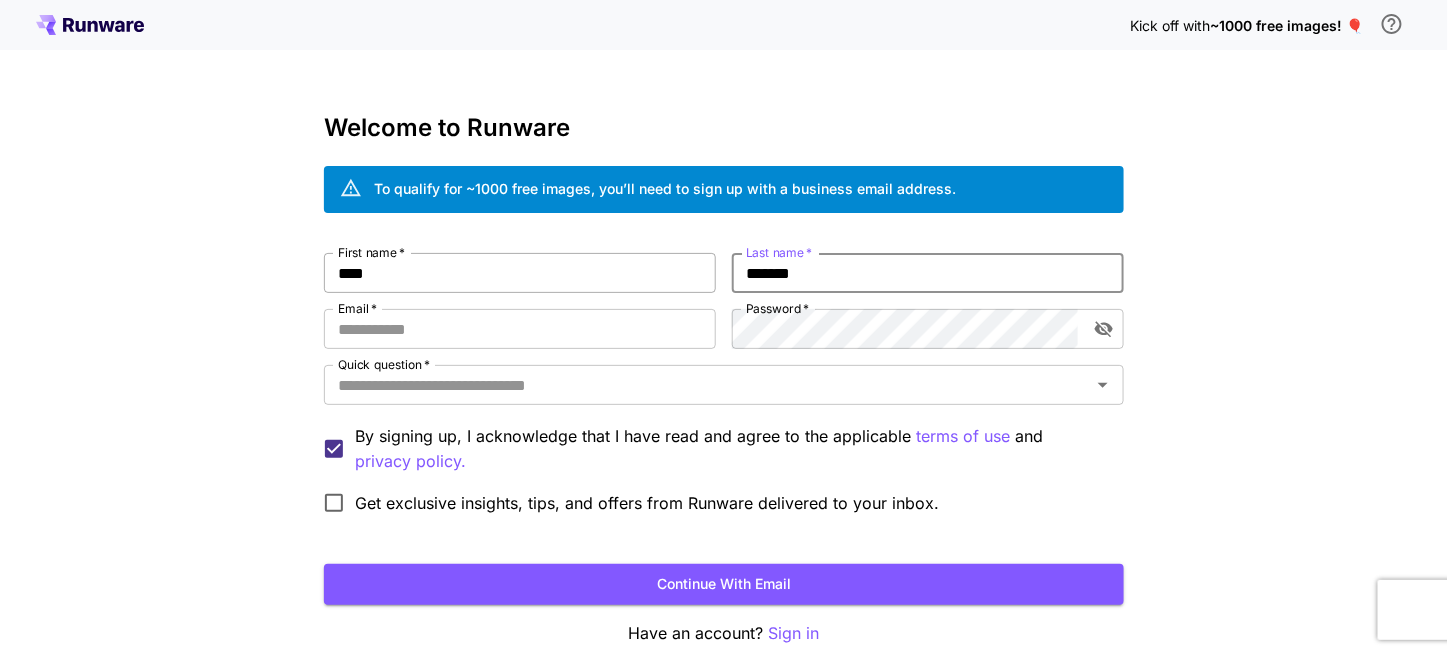 type on "*******" 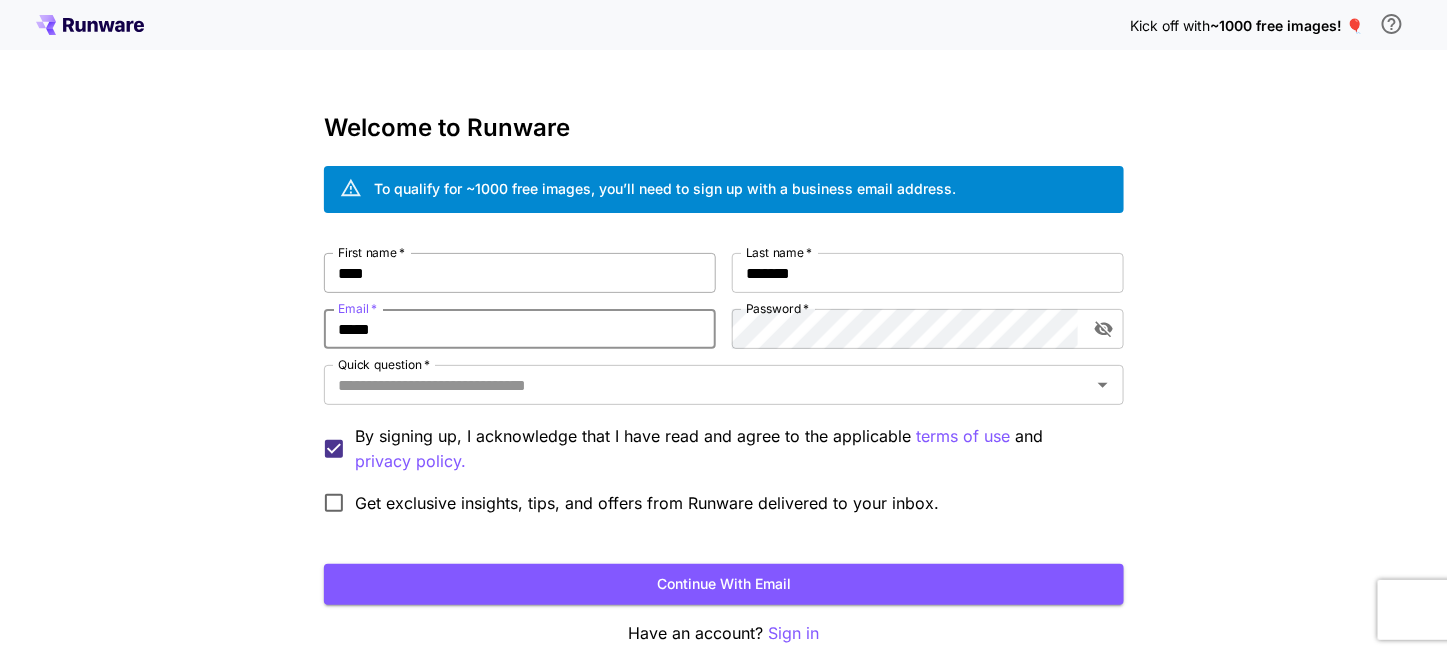type on "**********" 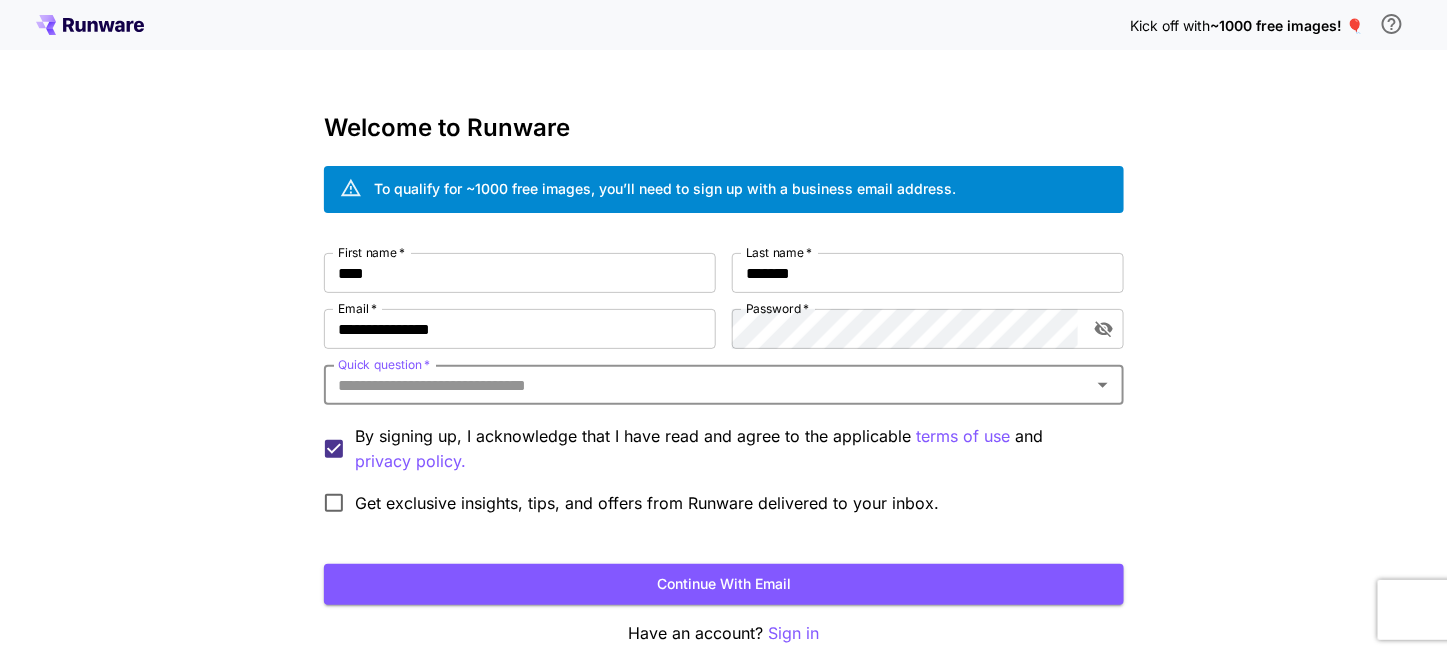 click on "Quick question   *" at bounding box center [707, 385] 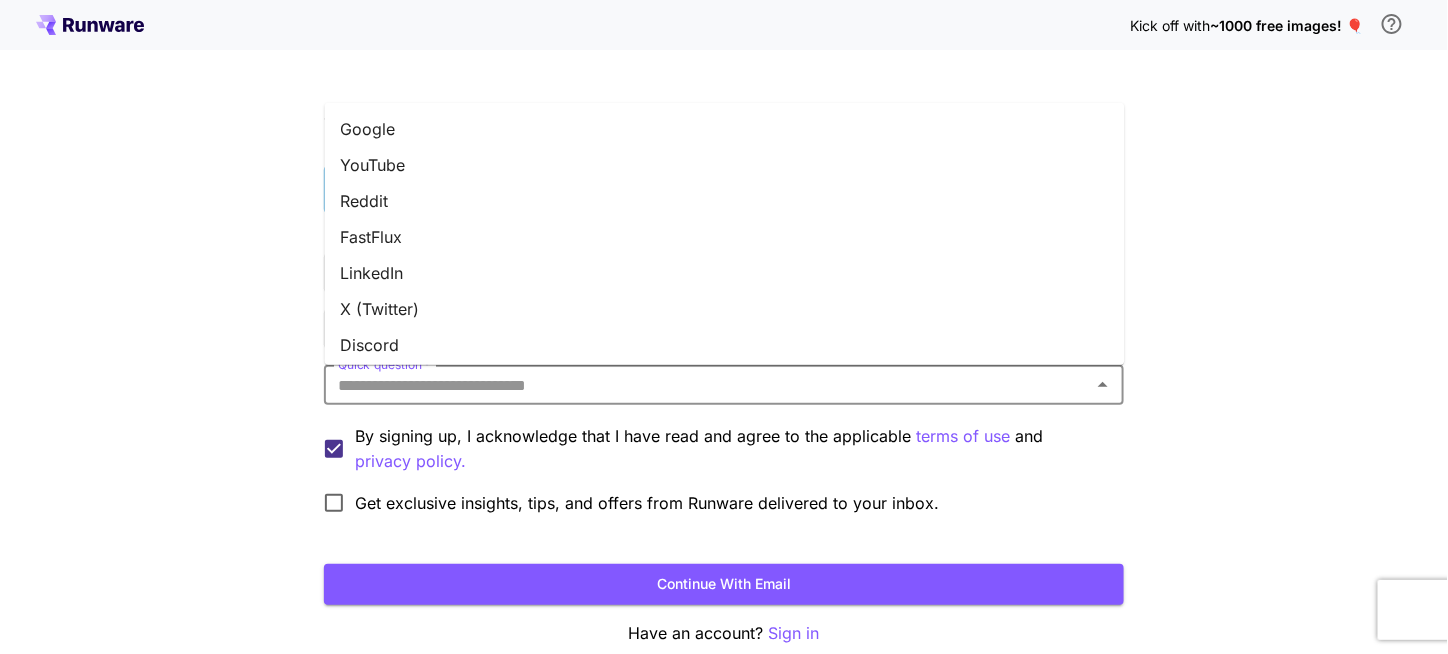 click on "Google" at bounding box center (725, 129) 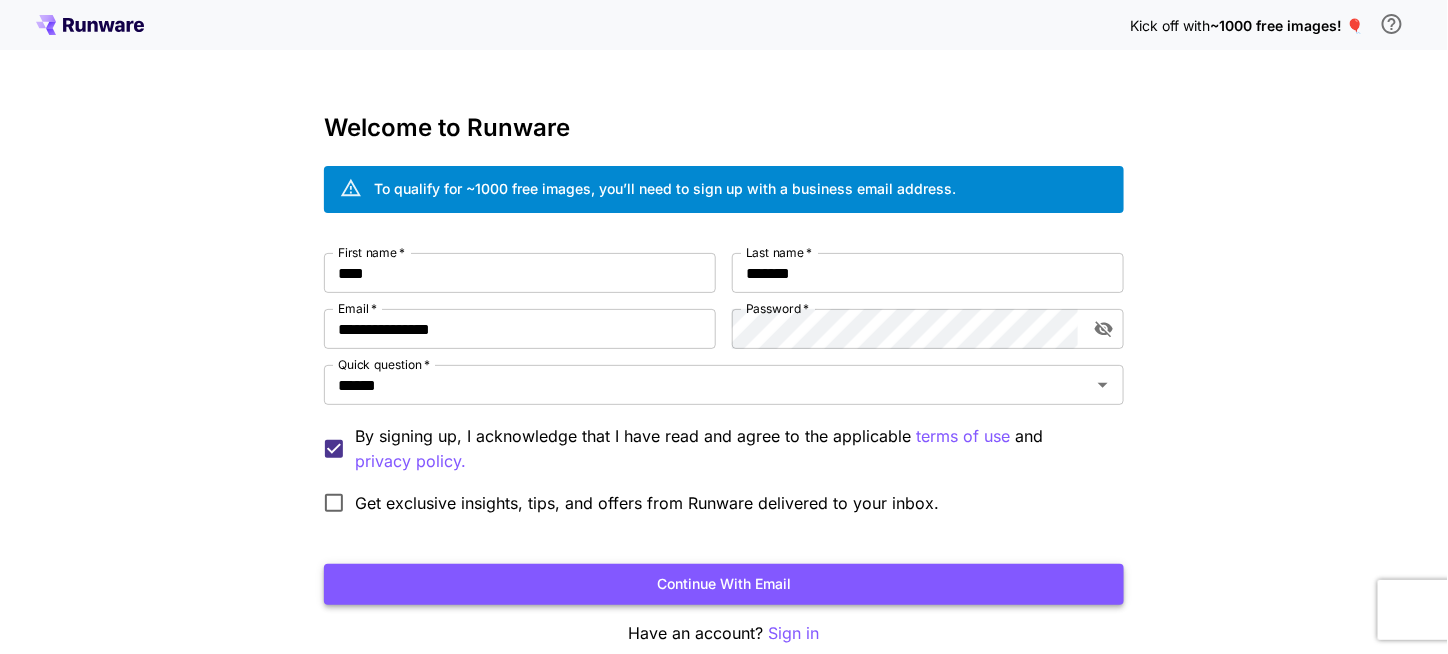 click on "Continue with email" at bounding box center (724, 584) 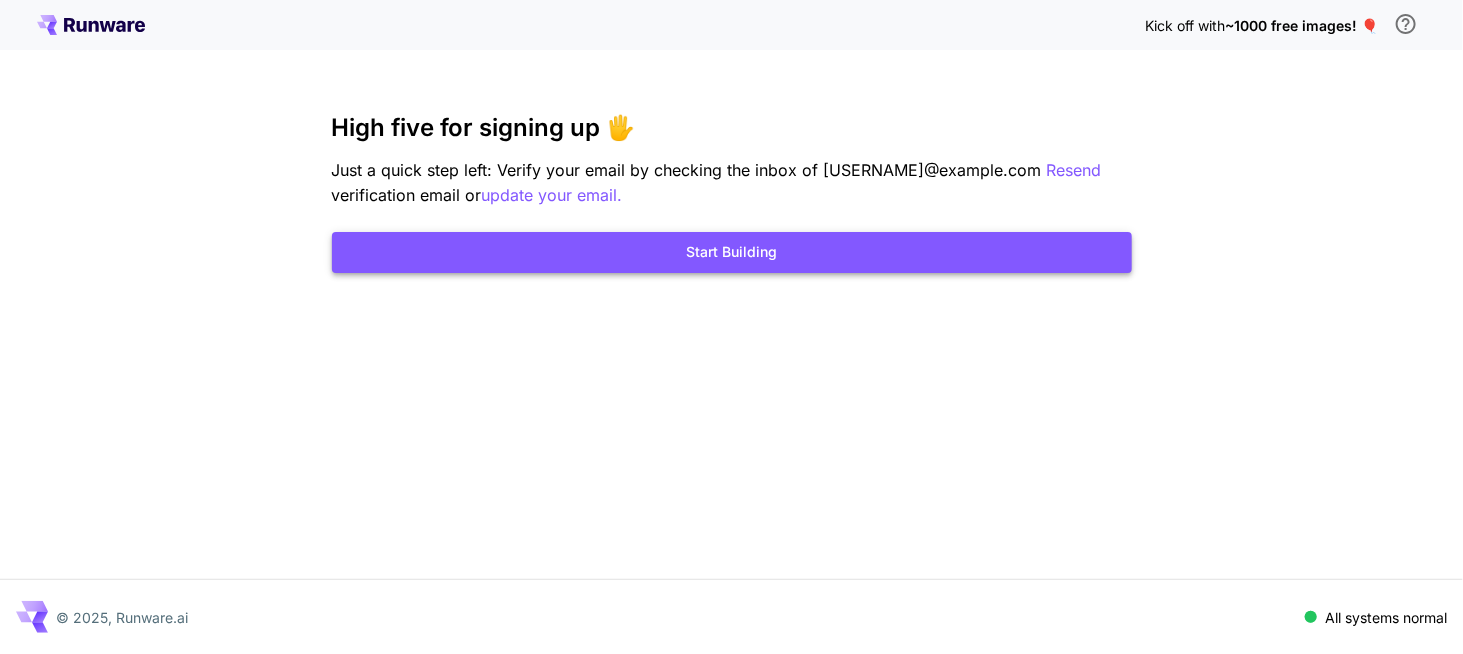 click on "Start Building" at bounding box center (732, 252) 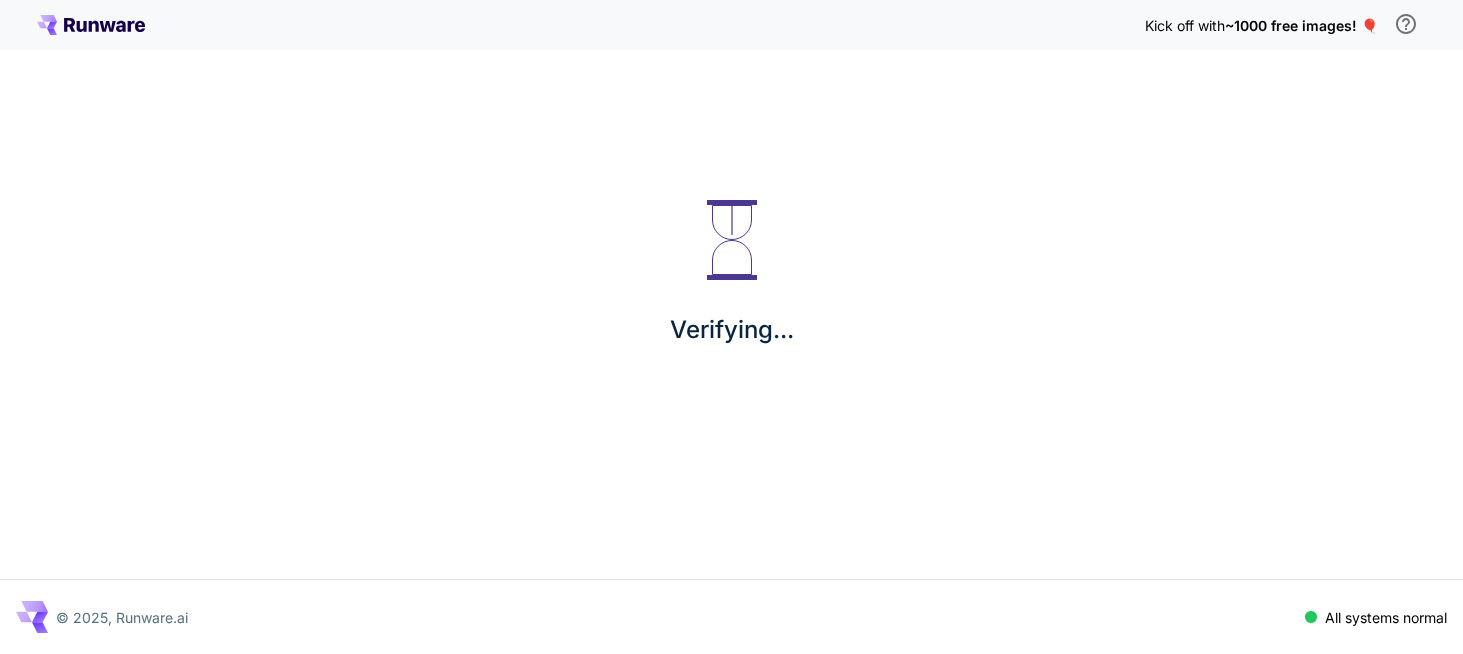 scroll, scrollTop: 0, scrollLeft: 0, axis: both 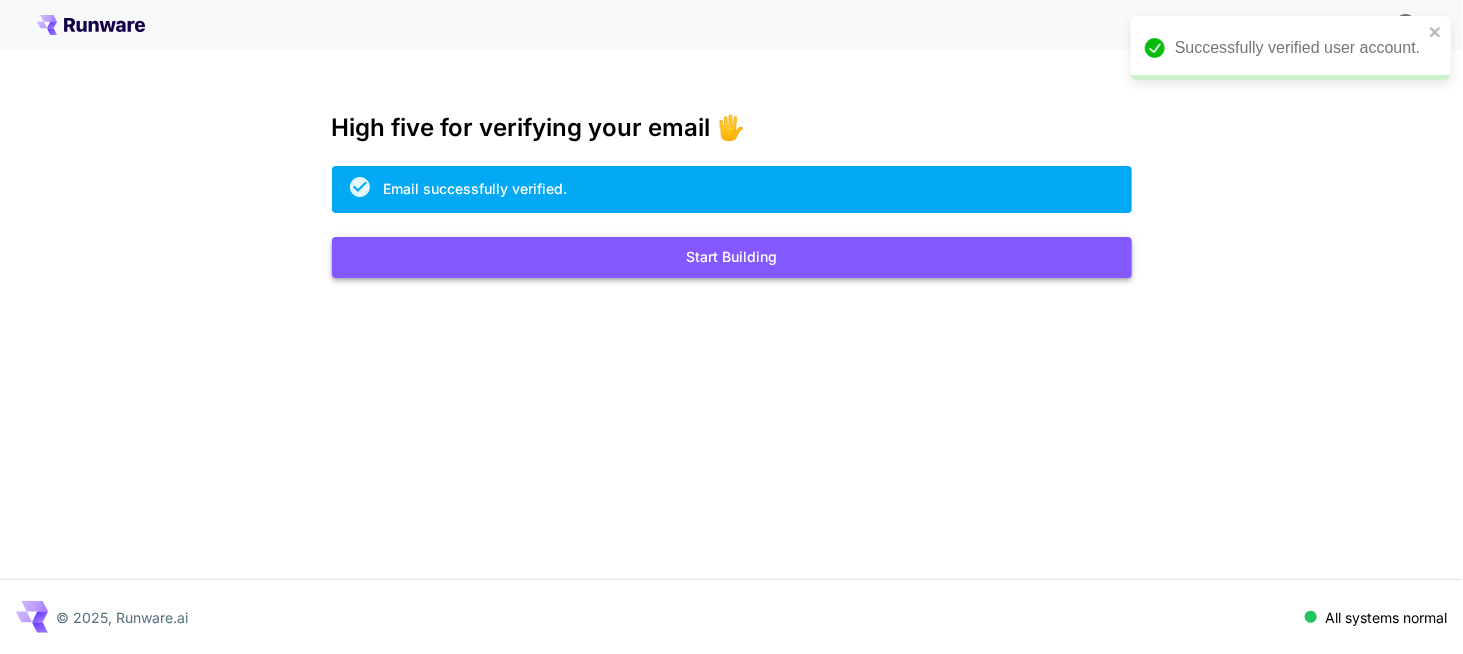 click on "Start Building" at bounding box center [732, 257] 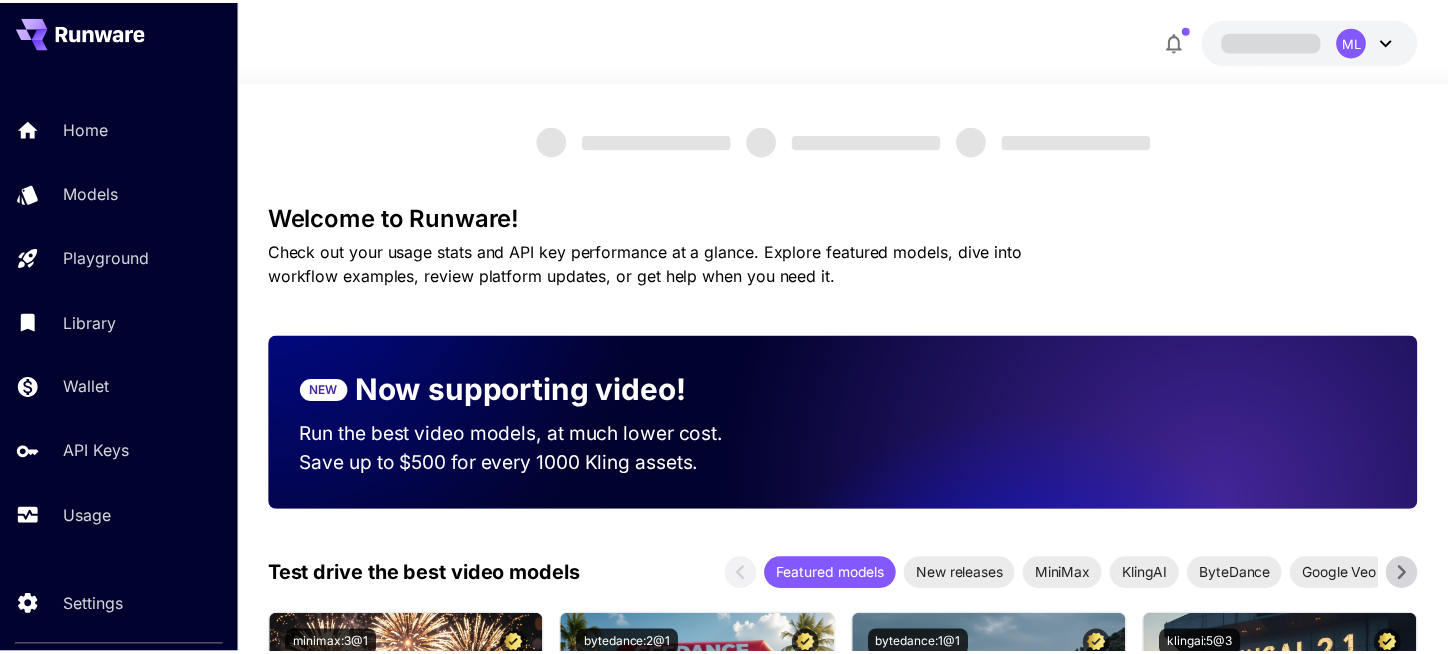 scroll, scrollTop: 0, scrollLeft: 0, axis: both 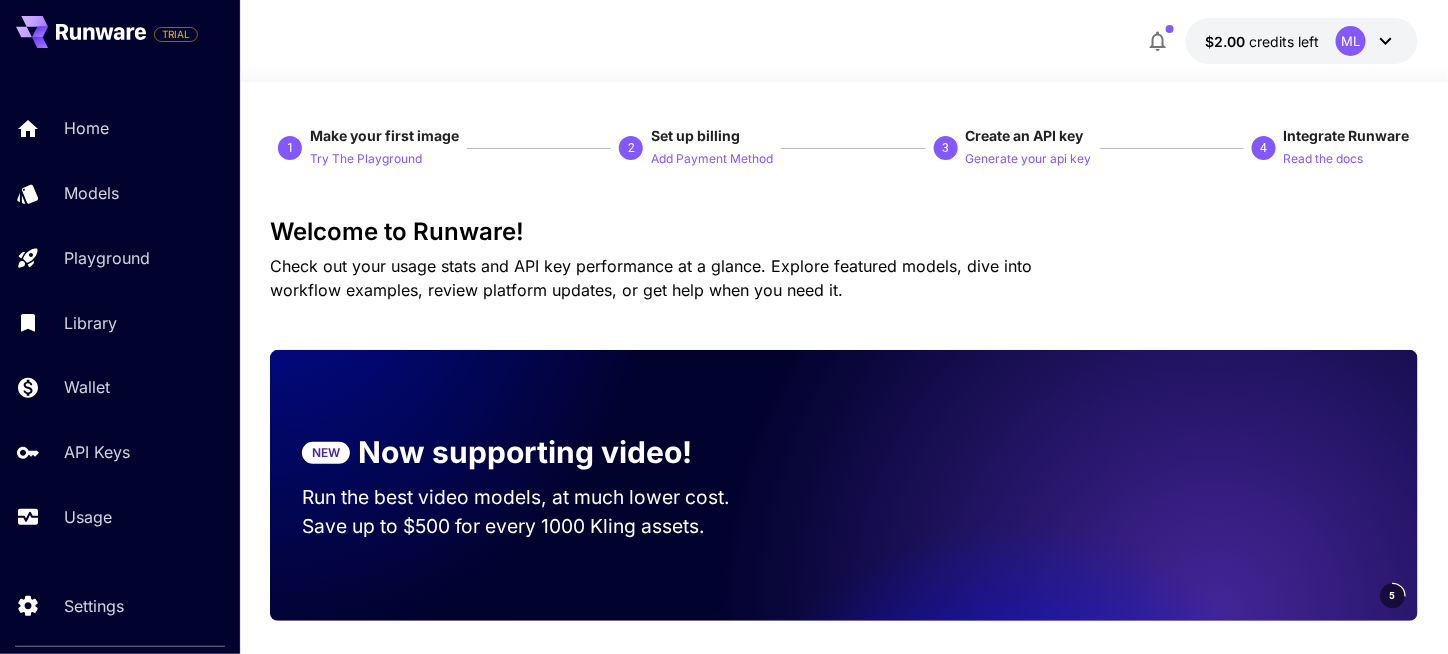 click on "$2.00    credits left  ML" at bounding box center (844, 41) 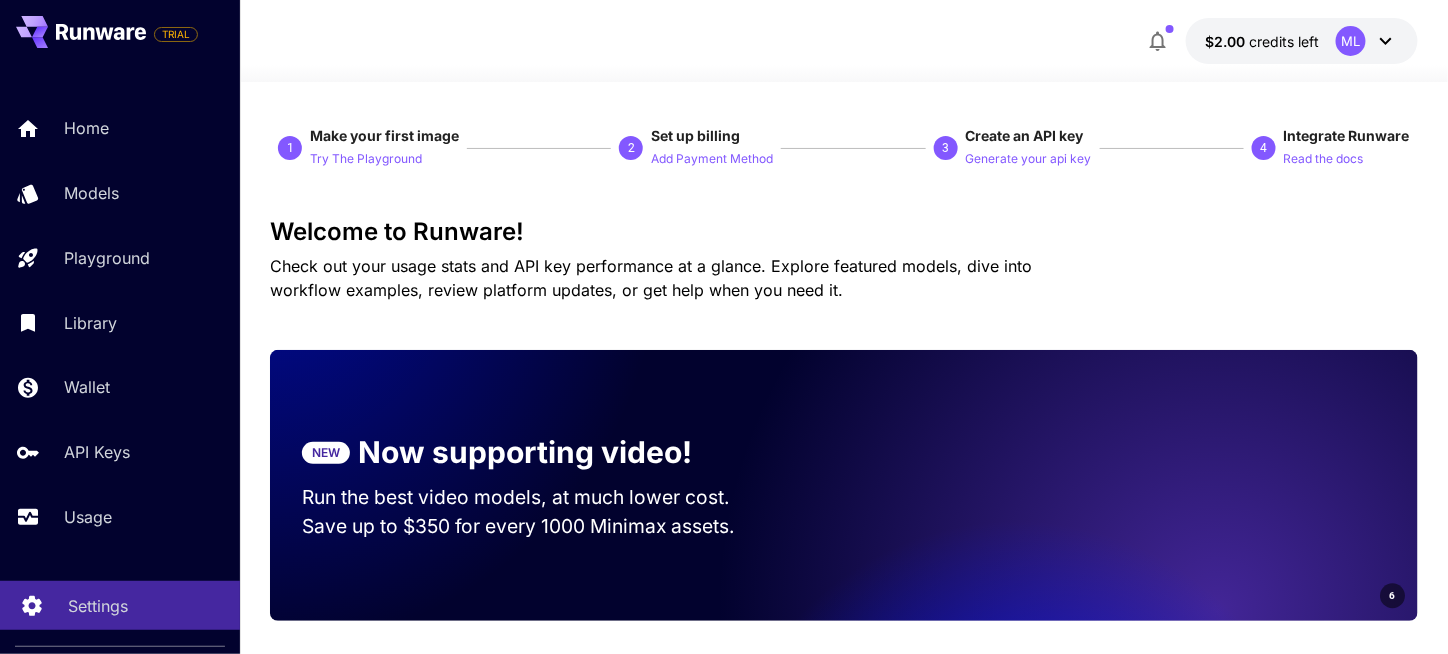 click on "Settings" at bounding box center [98, 606] 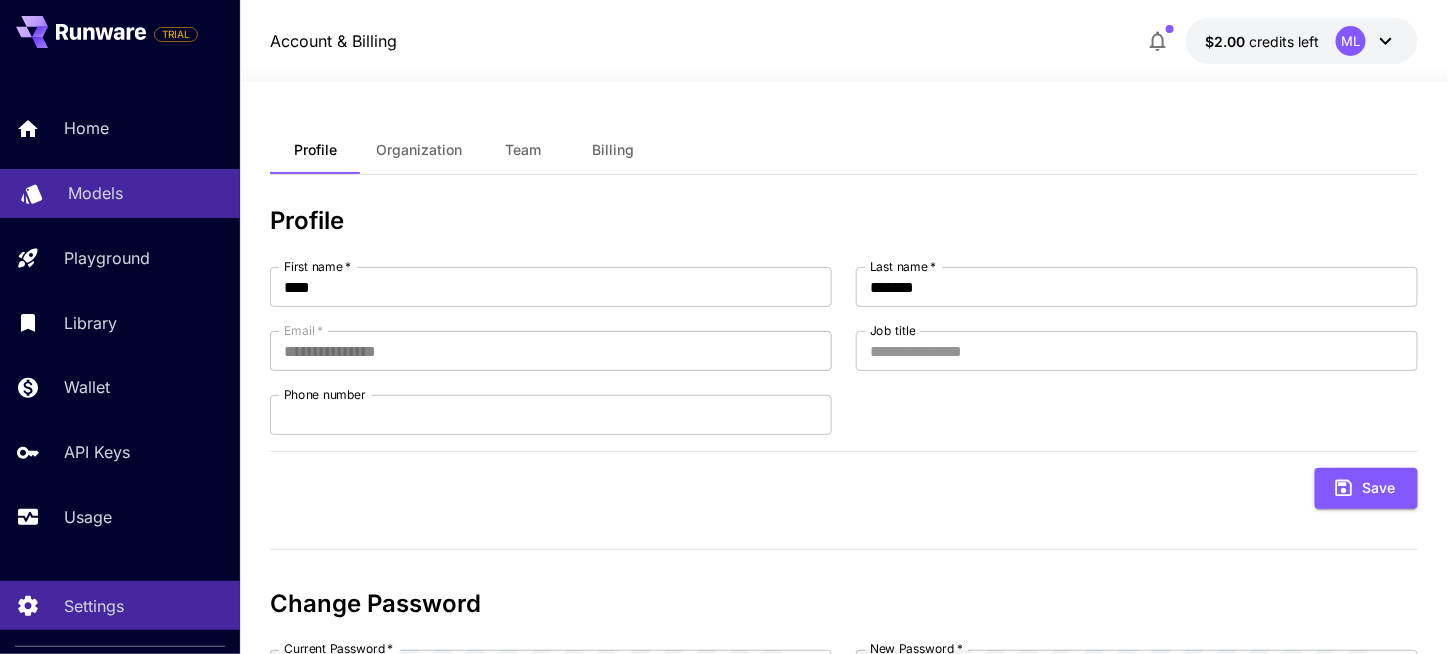 click on "Models" at bounding box center [95, 193] 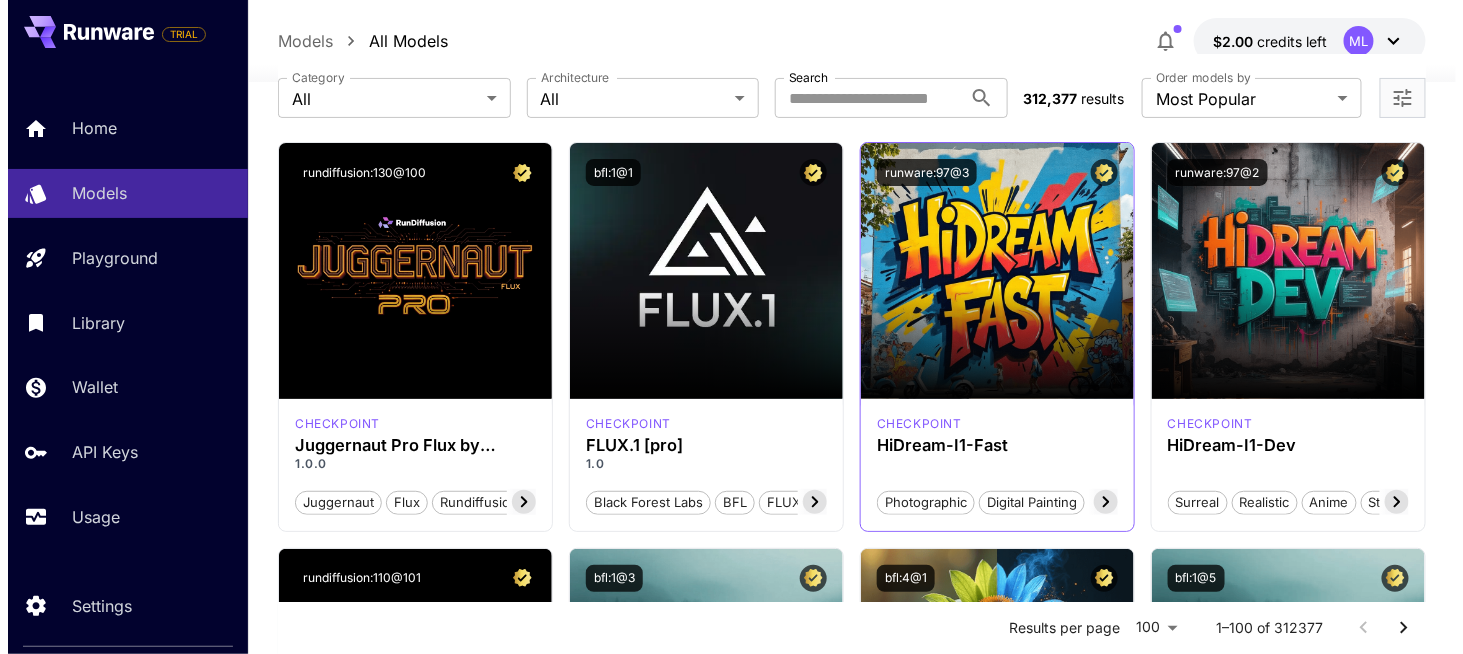 scroll, scrollTop: 0, scrollLeft: 0, axis: both 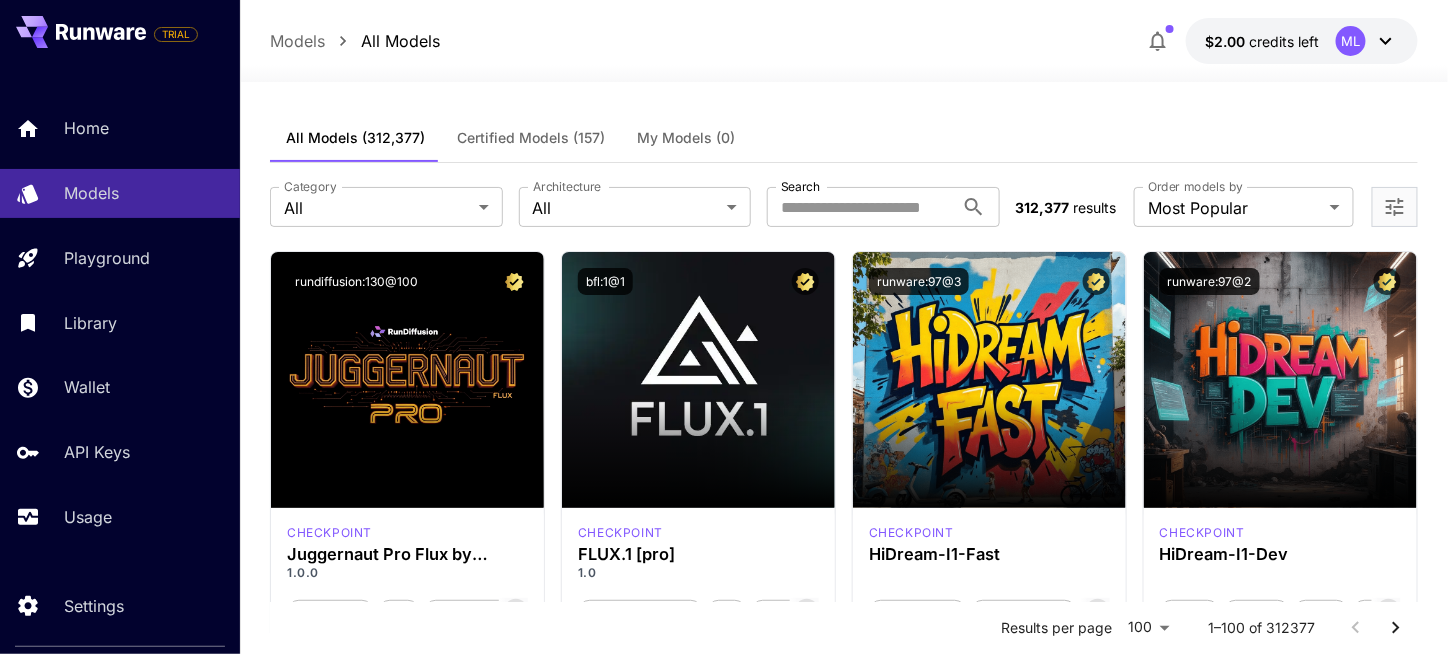 click on "My Models (0)" at bounding box center (686, 138) 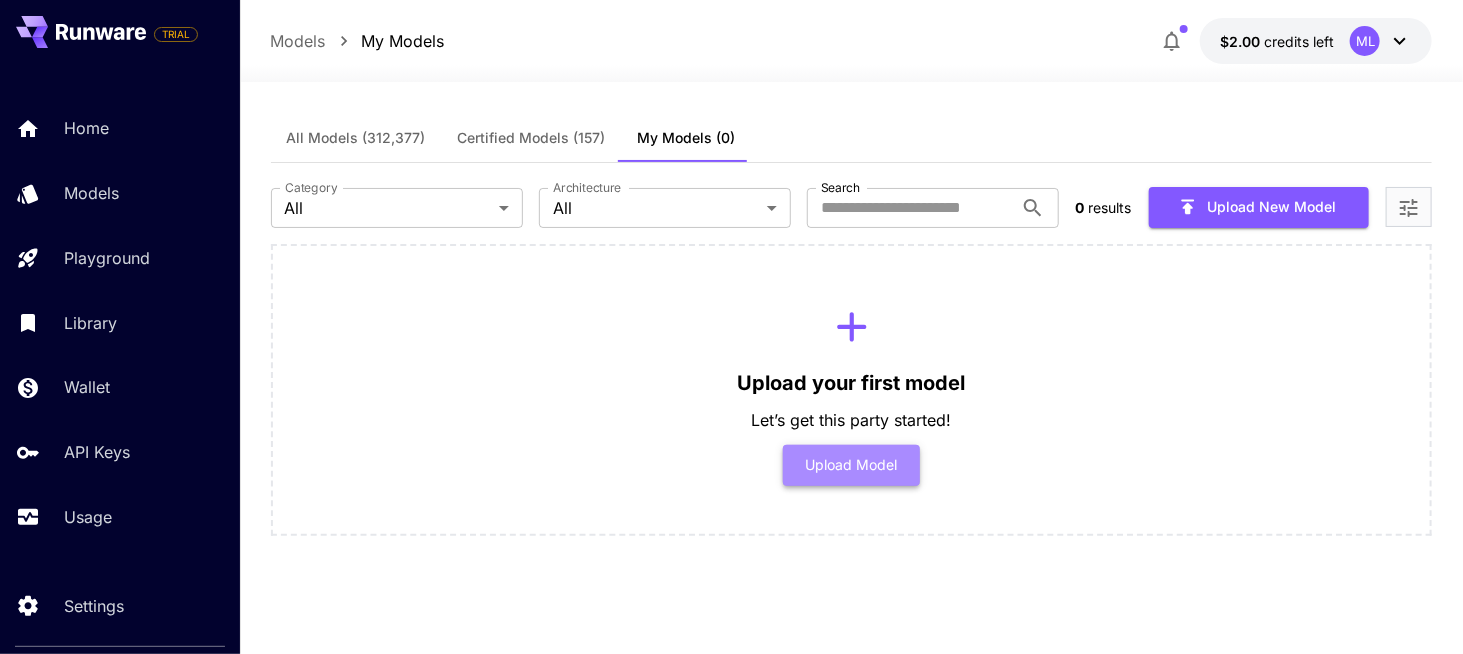click on "Upload Model" at bounding box center (851, 465) 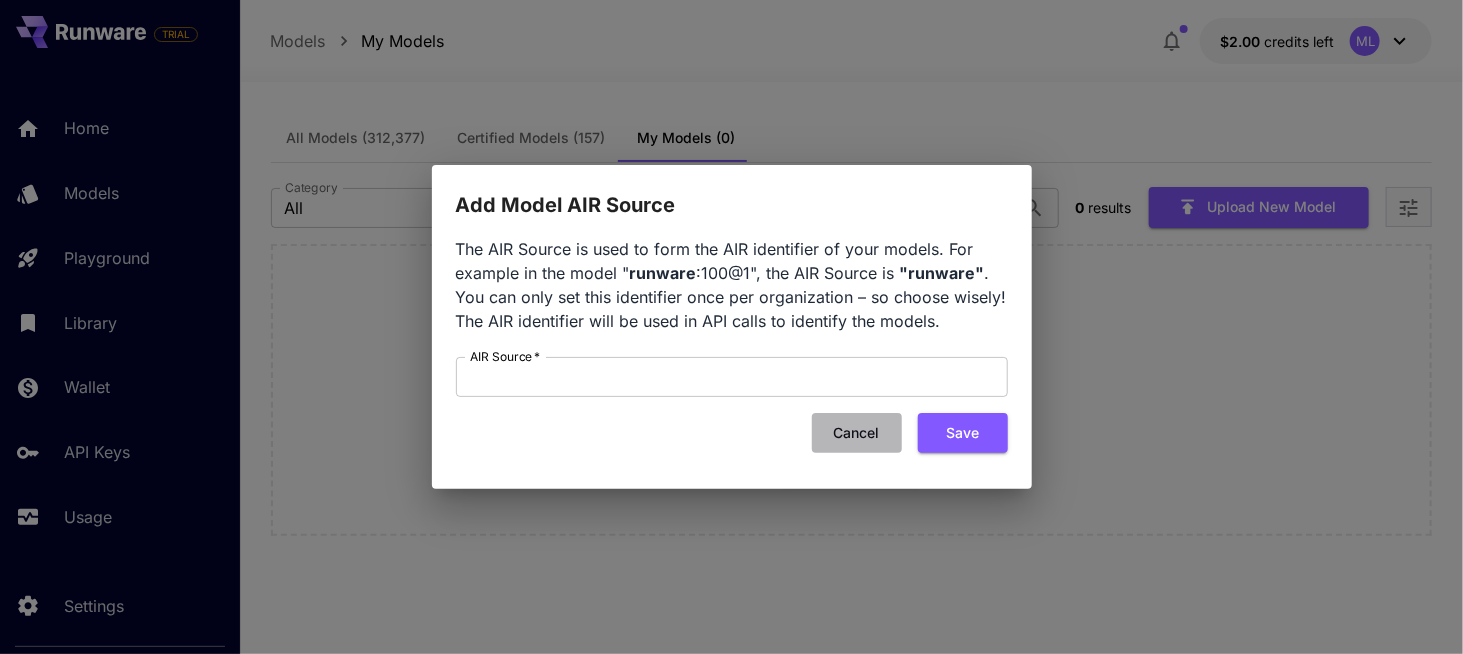 click on "Cancel" at bounding box center [857, 433] 